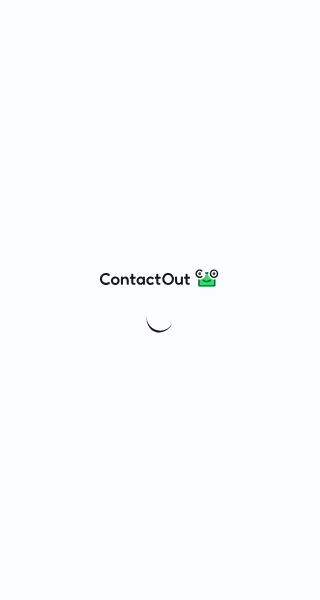 scroll, scrollTop: 0, scrollLeft: 0, axis: both 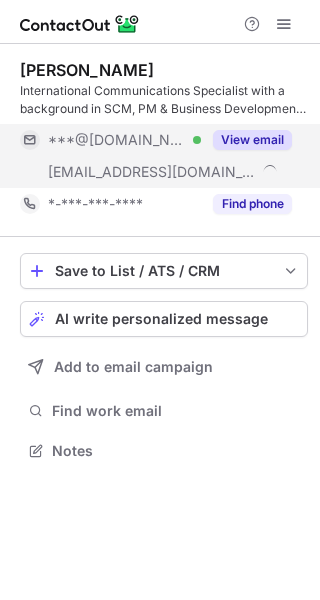 click on "View email" at bounding box center (252, 140) 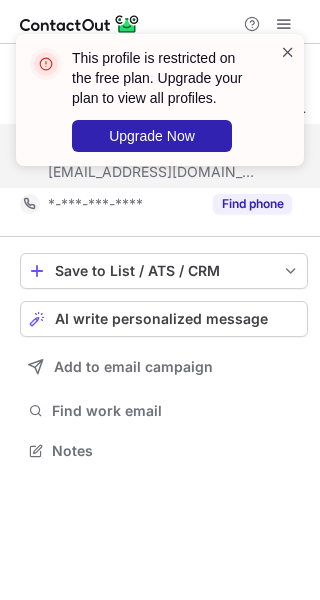 click at bounding box center [288, 52] 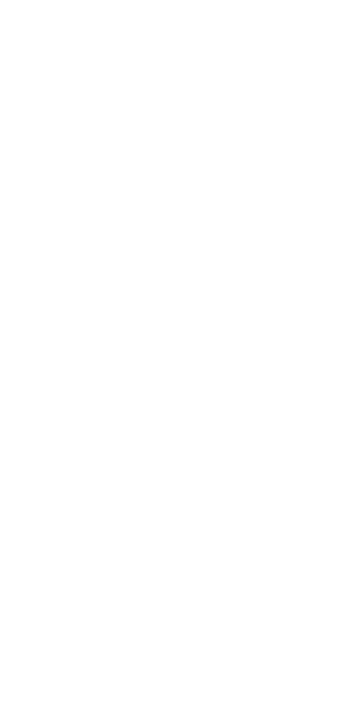 scroll, scrollTop: 0, scrollLeft: 0, axis: both 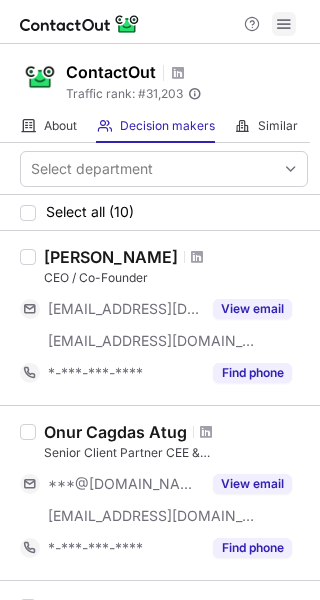 click at bounding box center (284, 24) 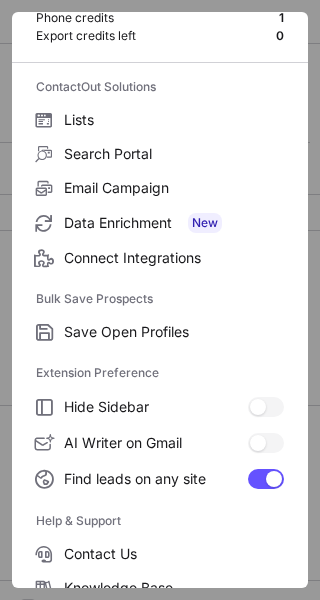 scroll, scrollTop: 232, scrollLeft: 0, axis: vertical 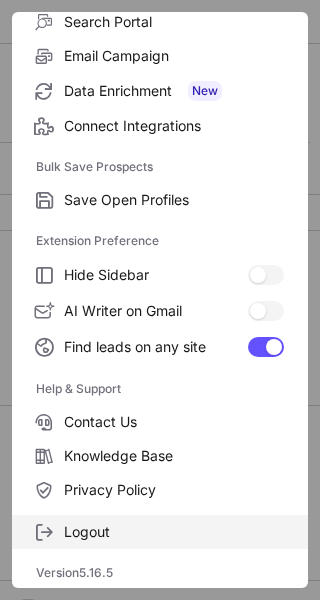 click on "Logout" at bounding box center [174, 532] 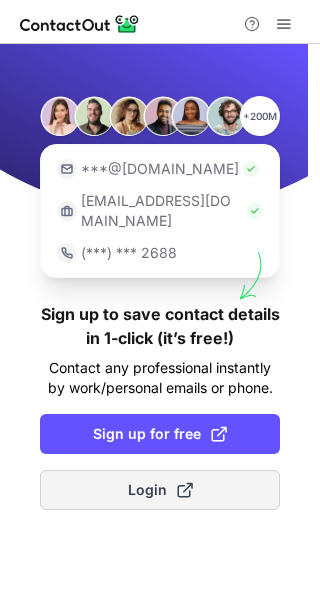 click on "Login" at bounding box center [160, 490] 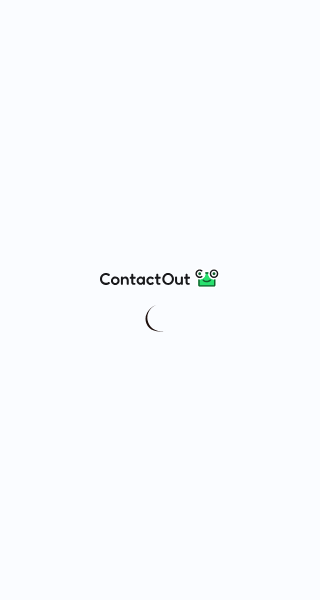 scroll, scrollTop: 0, scrollLeft: 0, axis: both 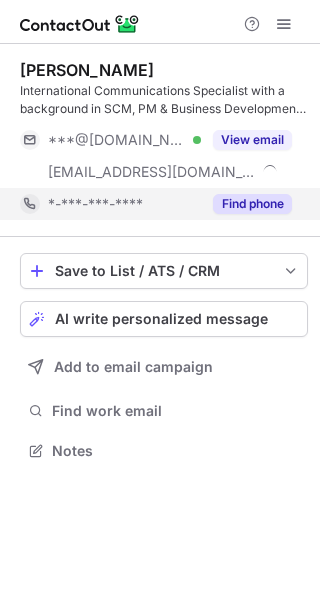 click on "Find phone" at bounding box center (252, 204) 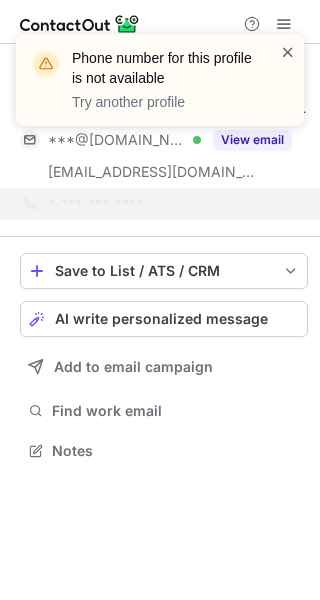 click at bounding box center [288, 52] 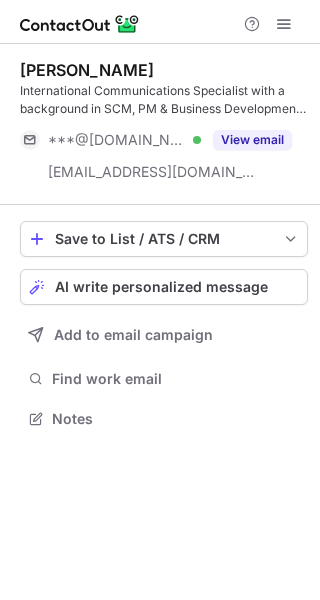 scroll, scrollTop: 404, scrollLeft: 320, axis: both 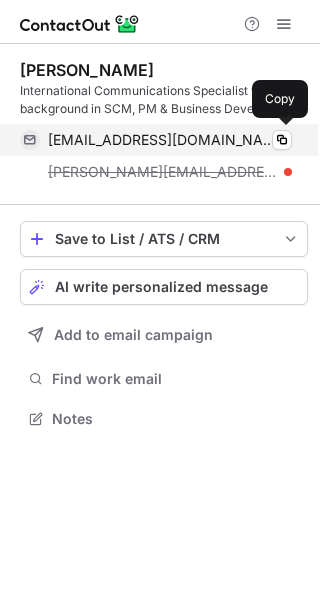 click on "stgutzmer@gmail.com Verified" at bounding box center (170, 140) 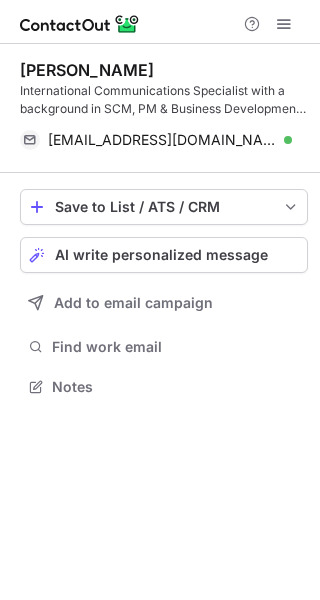 scroll, scrollTop: 372, scrollLeft: 320, axis: both 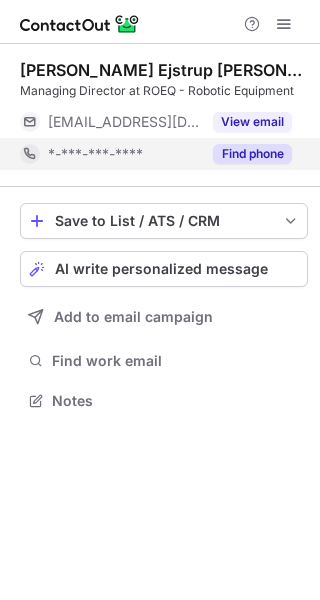 click on "Find phone" at bounding box center (252, 154) 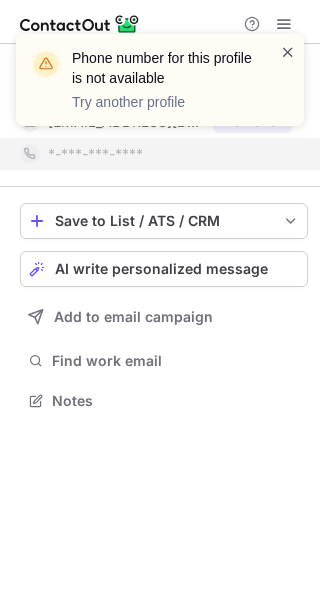 click at bounding box center (288, 52) 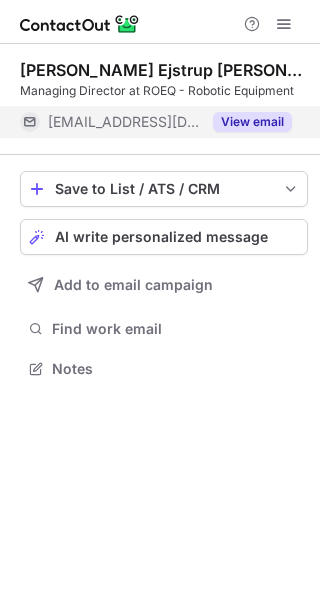 scroll, scrollTop: 354, scrollLeft: 320, axis: both 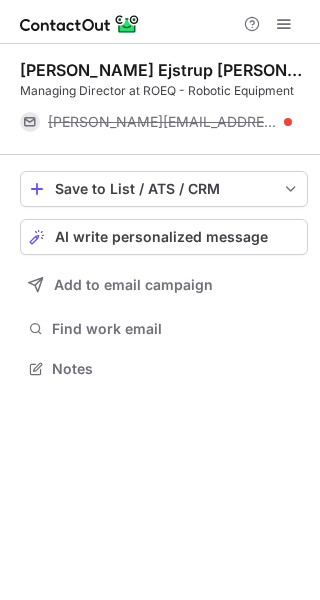 click on "Michael Ejstrup Hansen" at bounding box center [164, 70] 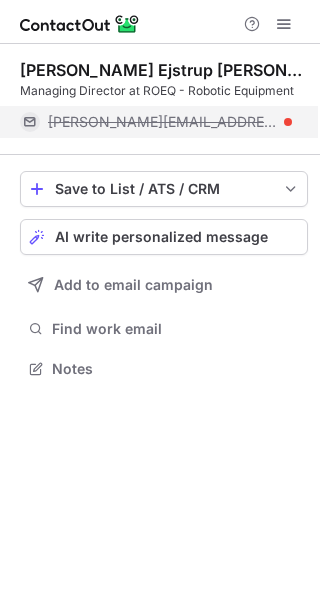 click on "michael@roeq.dk" at bounding box center (170, 122) 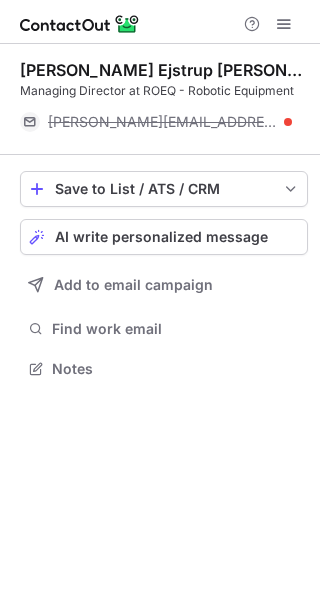 click on "Michael Ejstrup Hansen" at bounding box center [164, 70] 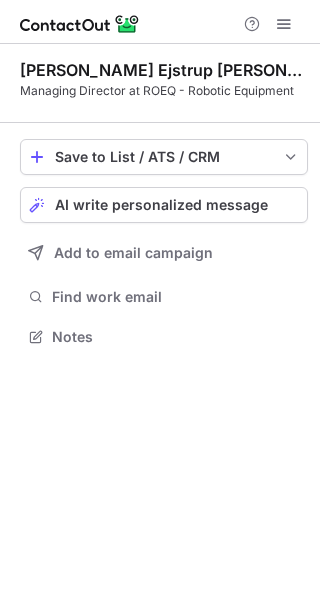 scroll, scrollTop: 322, scrollLeft: 320, axis: both 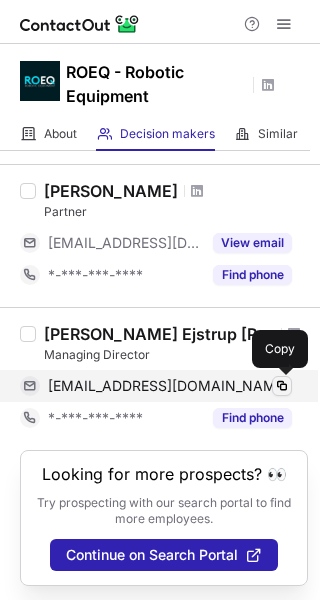 click at bounding box center (282, 386) 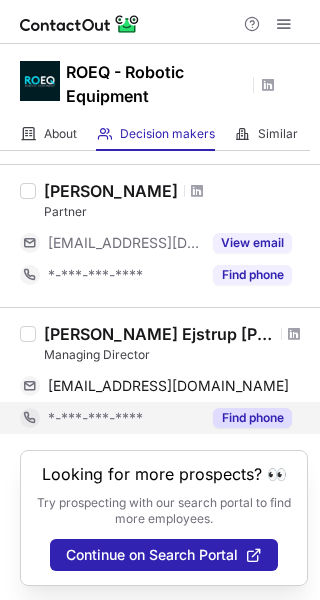 click on "Find phone" at bounding box center (246, 418) 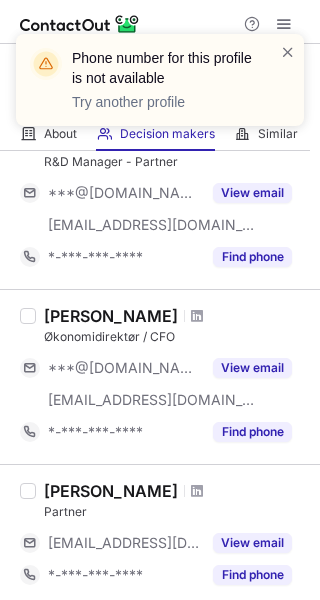 scroll, scrollTop: 438, scrollLeft: 0, axis: vertical 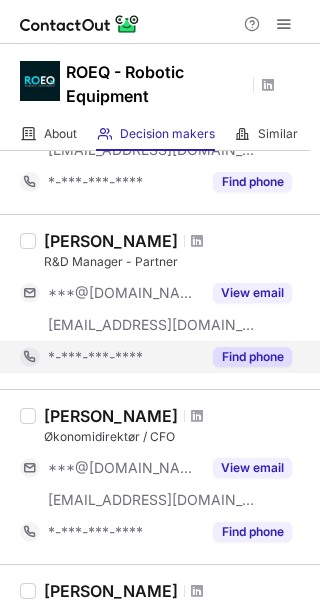 click on "Find phone" at bounding box center (252, 357) 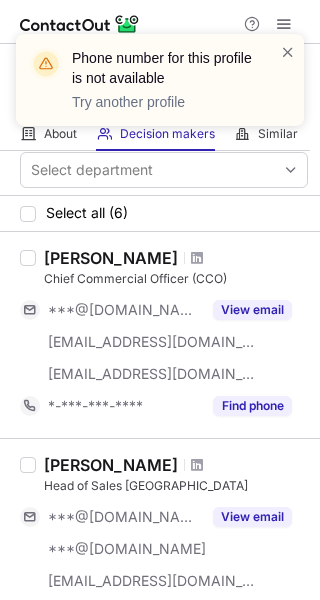 scroll, scrollTop: 0, scrollLeft: 0, axis: both 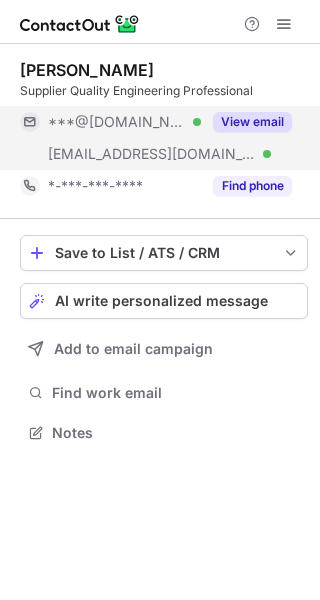 click on "View email" at bounding box center [246, 122] 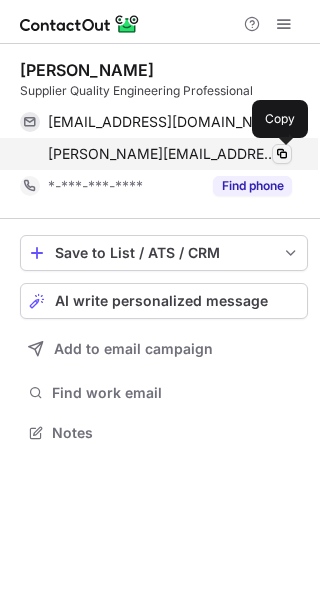 click at bounding box center [282, 154] 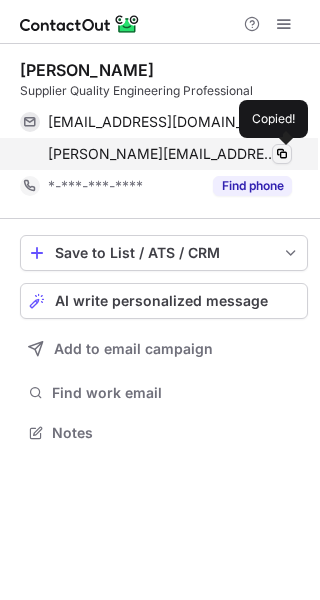 type 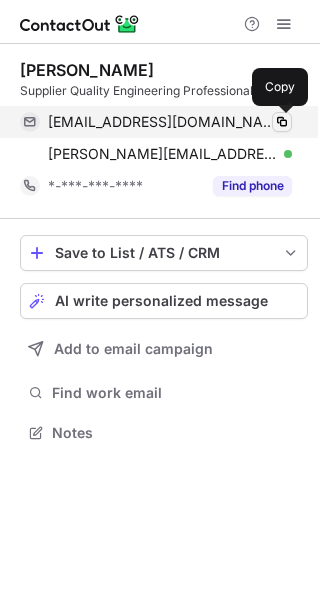 click at bounding box center [282, 122] 